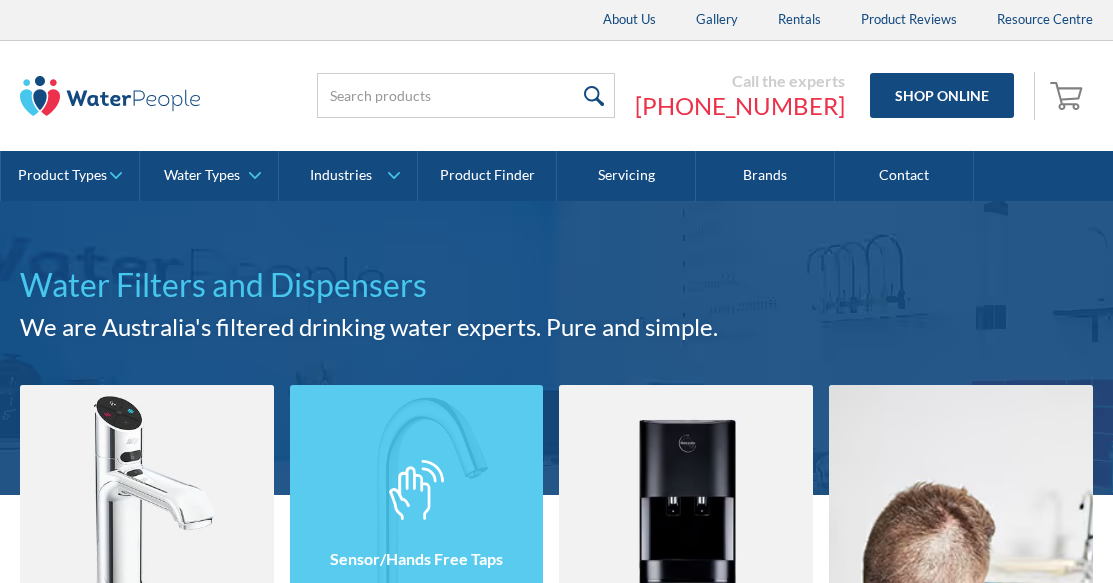 scroll, scrollTop: 217, scrollLeft: 0, axis: vertical 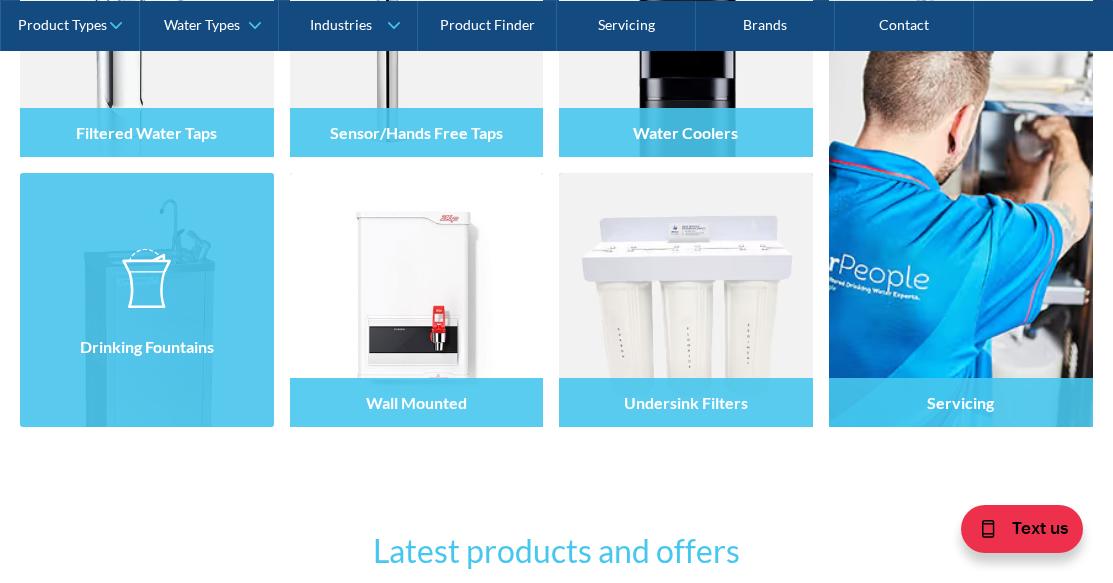 click at bounding box center [146, 278] 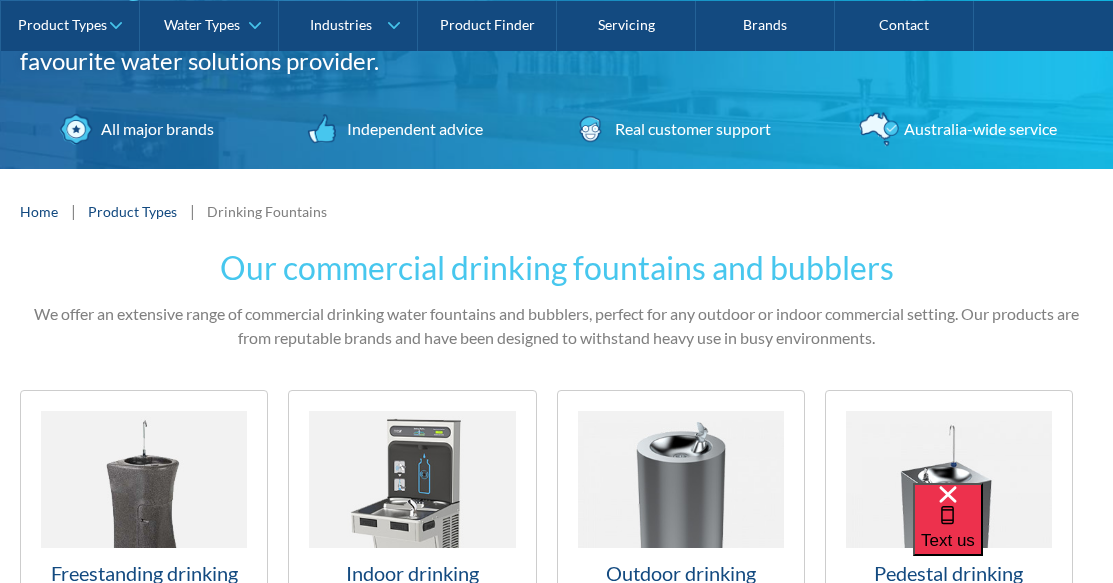 scroll, scrollTop: 268, scrollLeft: 0, axis: vertical 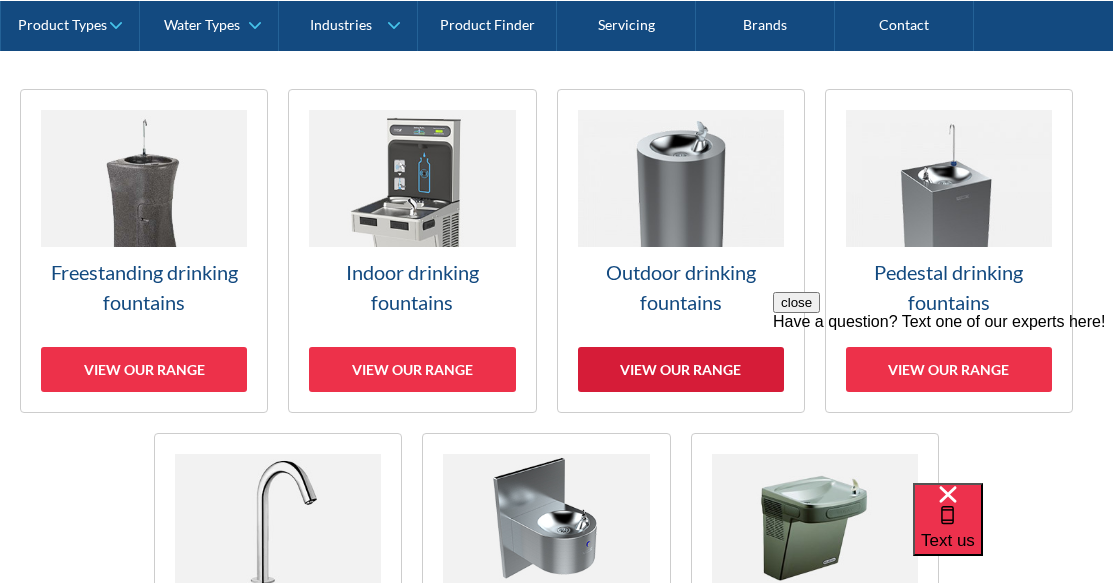 click on "View our range" at bounding box center [681, 369] 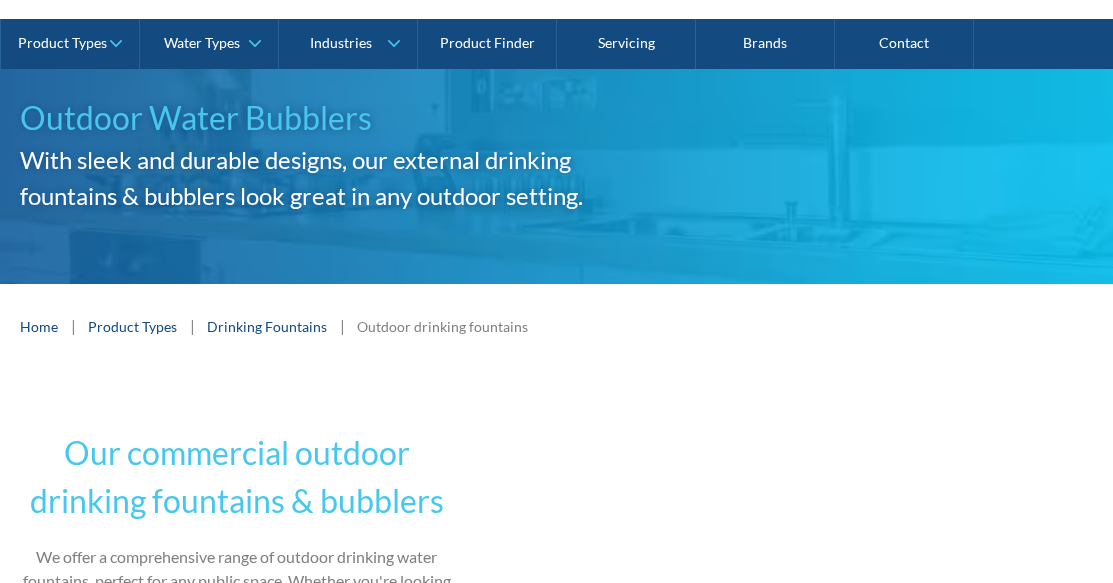 scroll, scrollTop: 532, scrollLeft: 0, axis: vertical 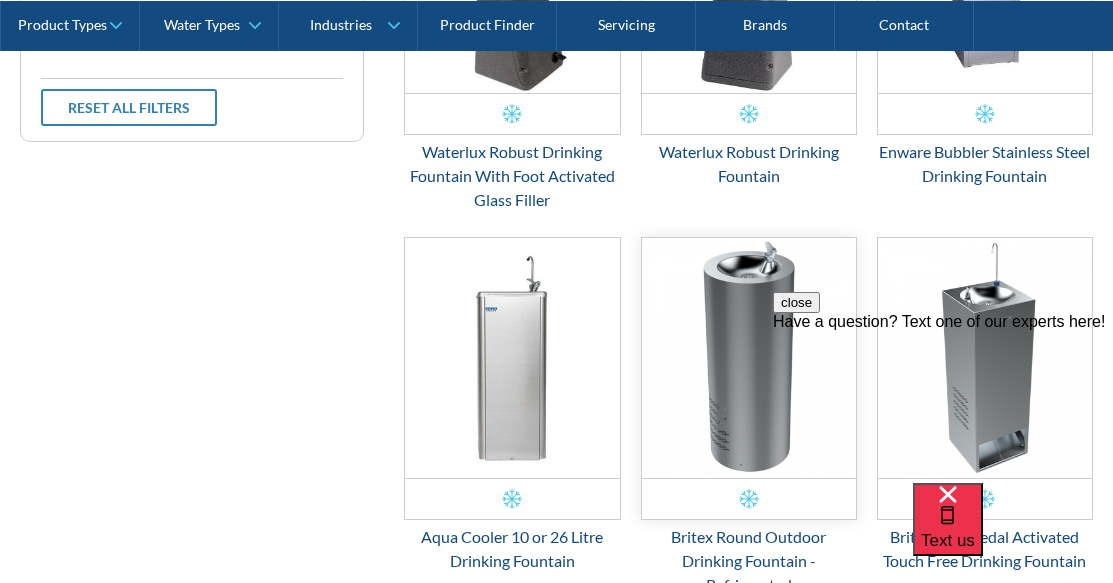 click at bounding box center (749, 358) 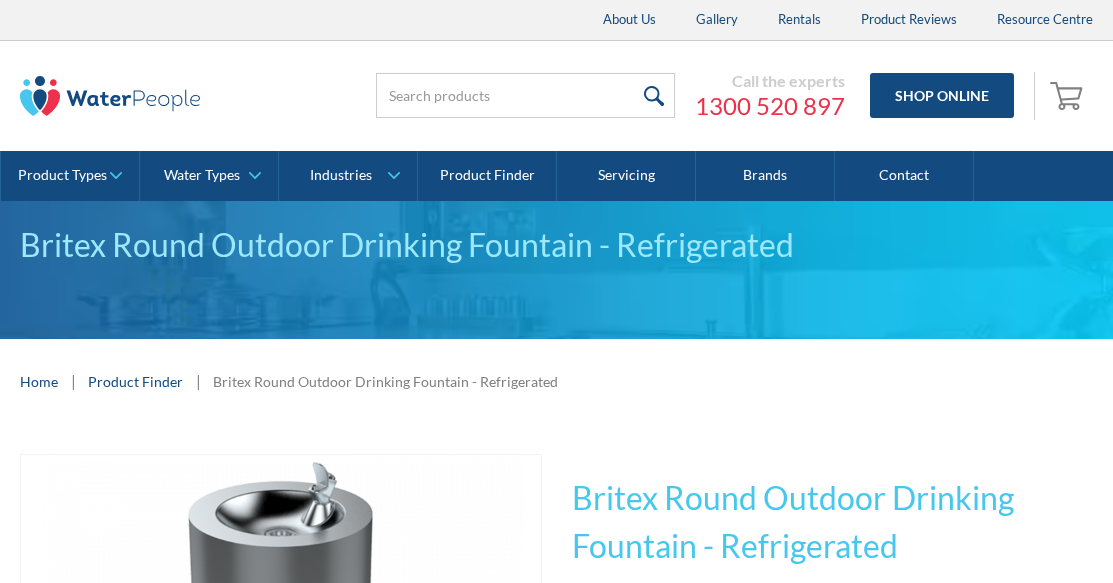scroll, scrollTop: 0, scrollLeft: 0, axis: both 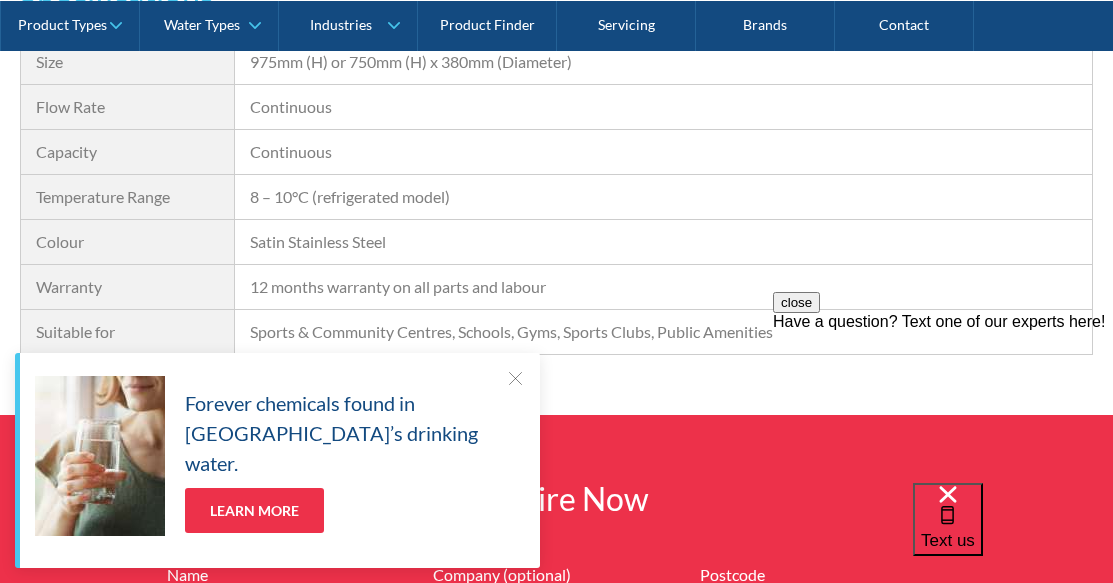 click at bounding box center (515, 378) 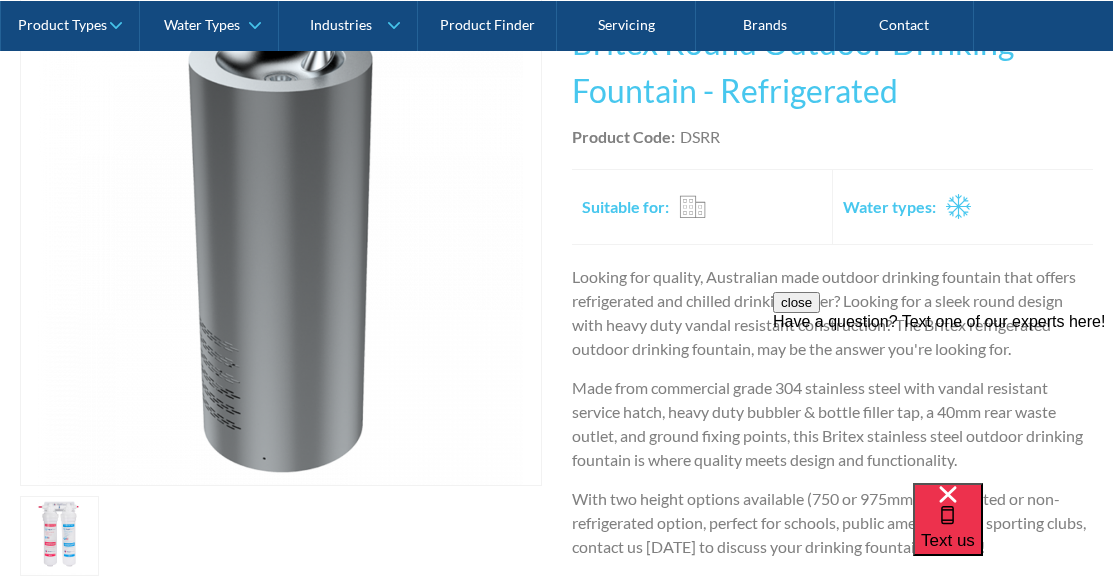 scroll, scrollTop: 214, scrollLeft: 0, axis: vertical 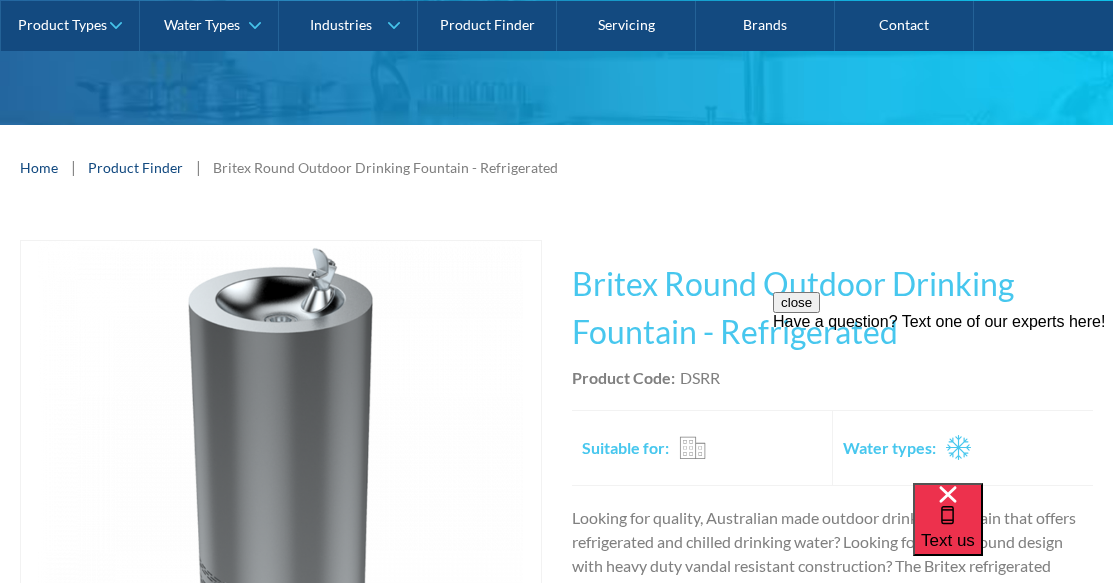 drag, startPoint x: 929, startPoint y: 337, endPoint x: 588, endPoint y: 241, distance: 354.25555 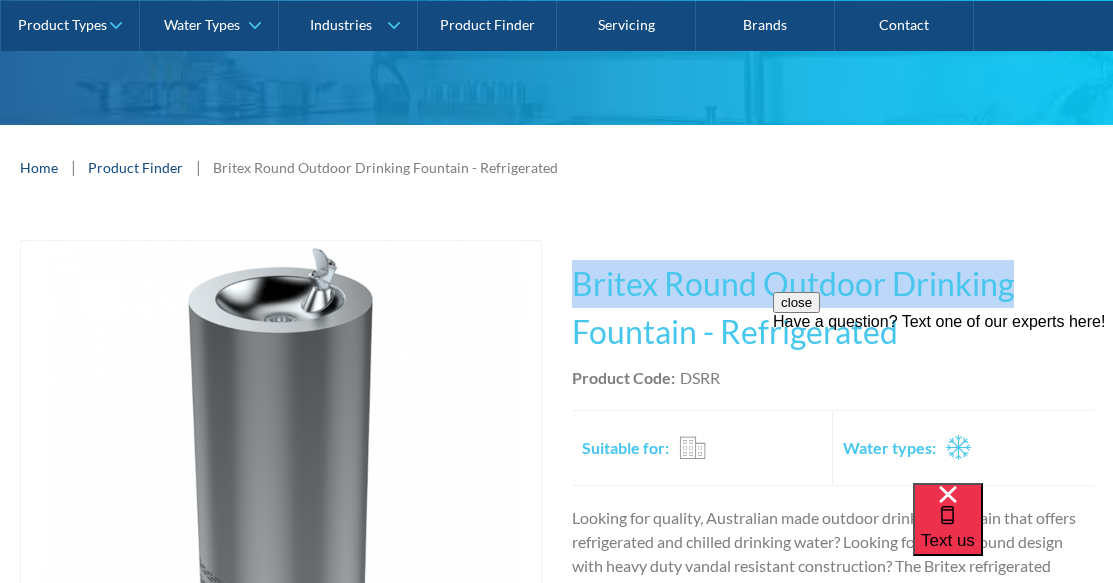 drag, startPoint x: 574, startPoint y: 286, endPoint x: 1008, endPoint y: 271, distance: 434.25912 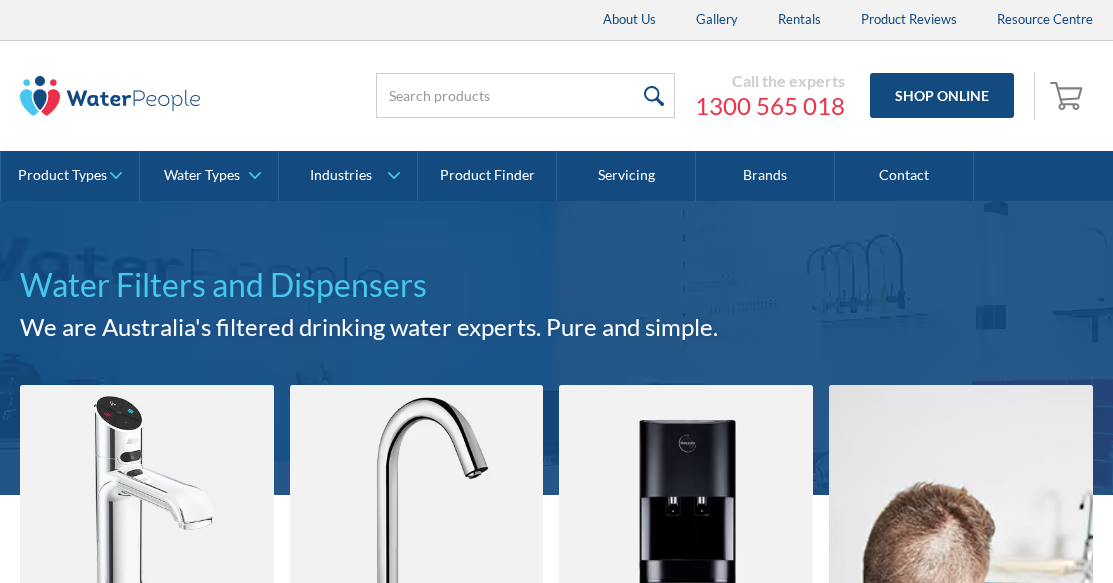 scroll, scrollTop: 244, scrollLeft: 0, axis: vertical 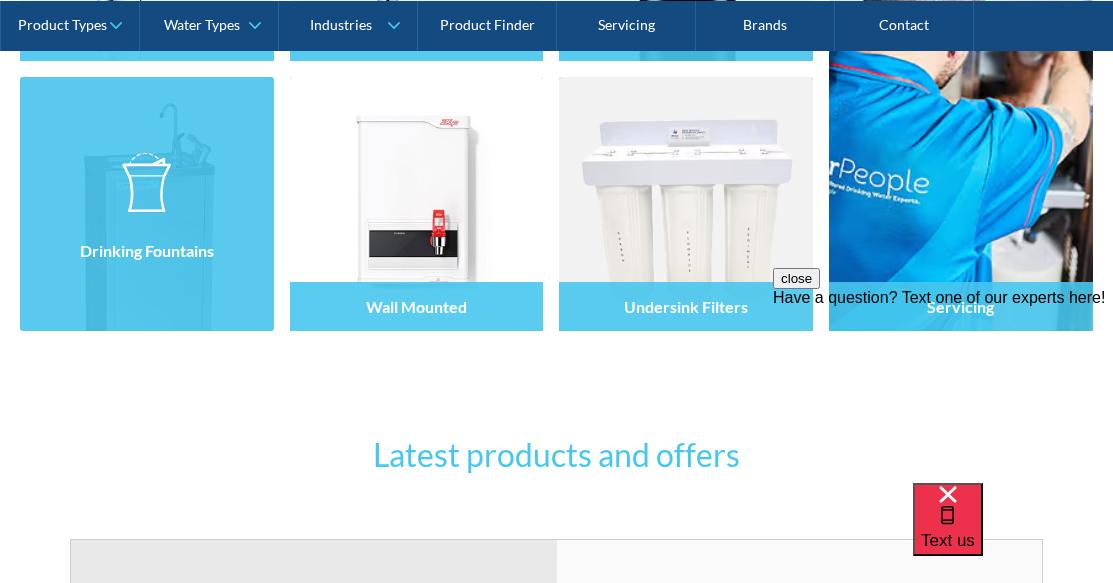click at bounding box center [147, 222] 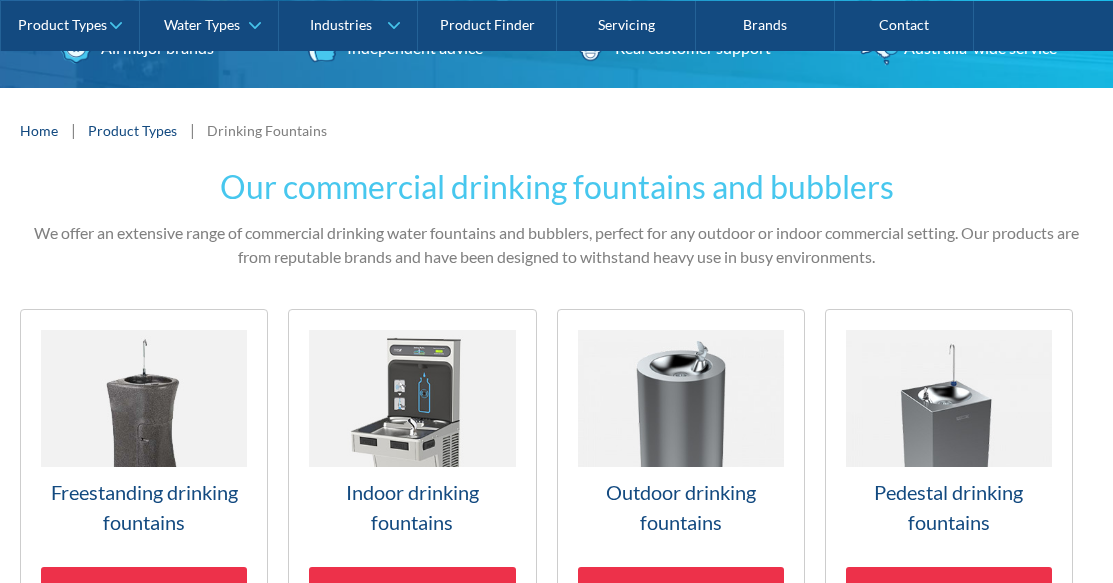 scroll, scrollTop: 487, scrollLeft: 0, axis: vertical 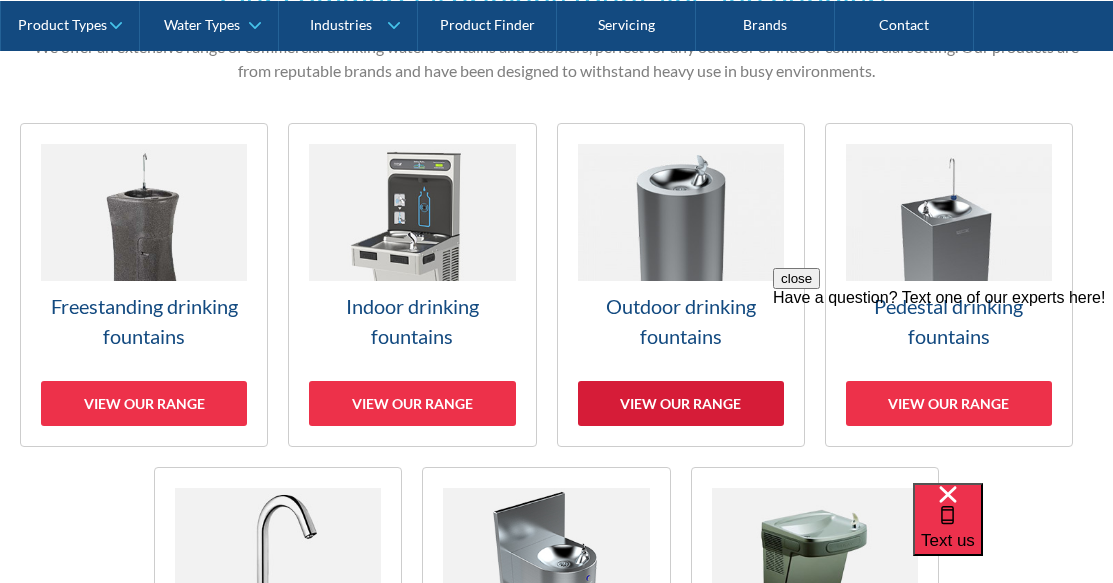 click on "View our range" at bounding box center [681, 403] 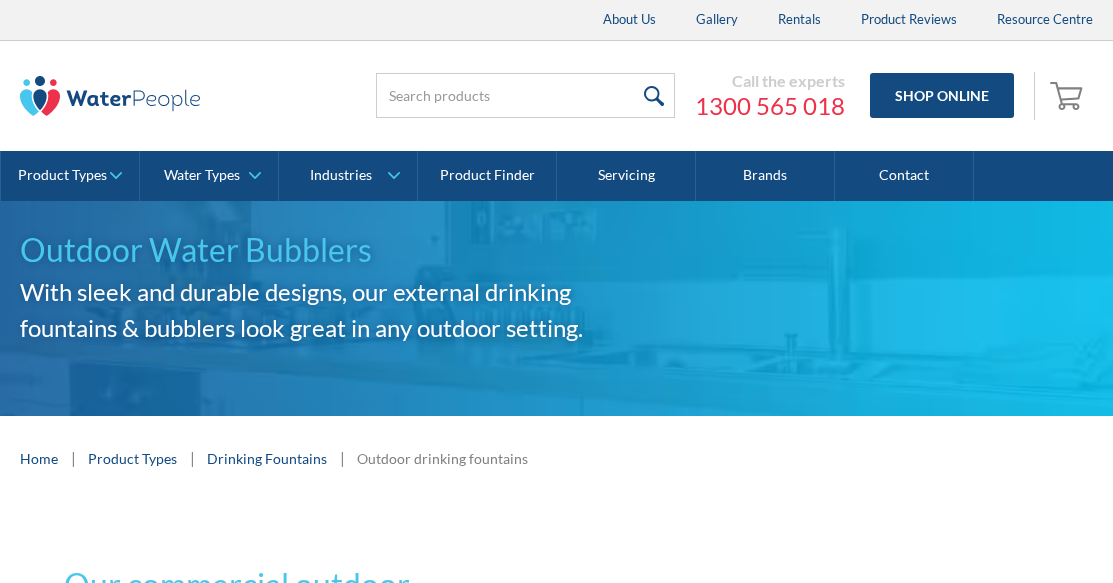 scroll, scrollTop: 540, scrollLeft: 0, axis: vertical 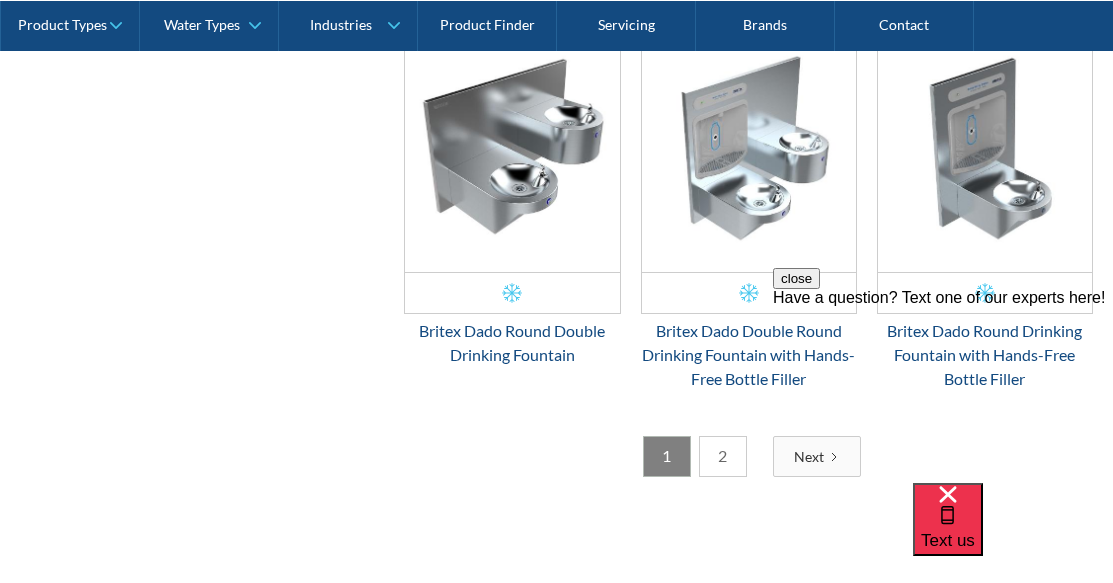 click on "2" at bounding box center [723, 456] 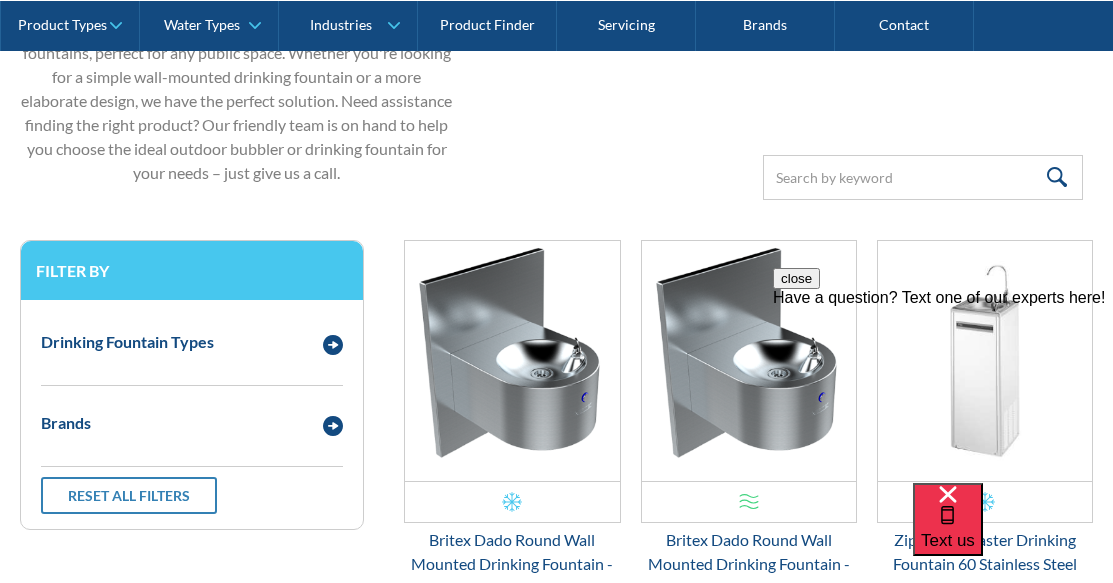 scroll, scrollTop: 661, scrollLeft: 0, axis: vertical 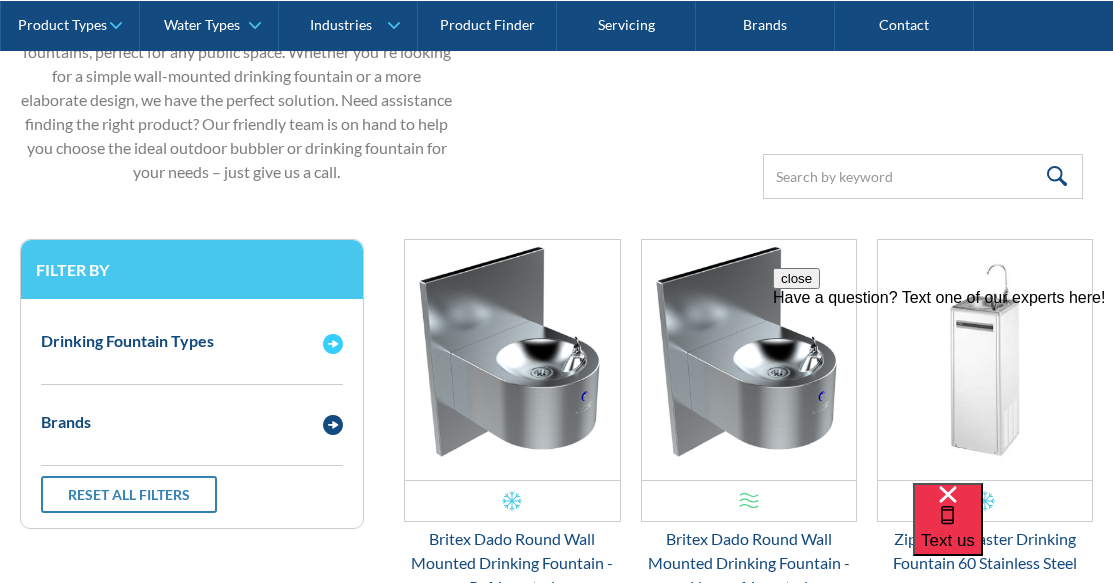 click at bounding box center [333, 341] 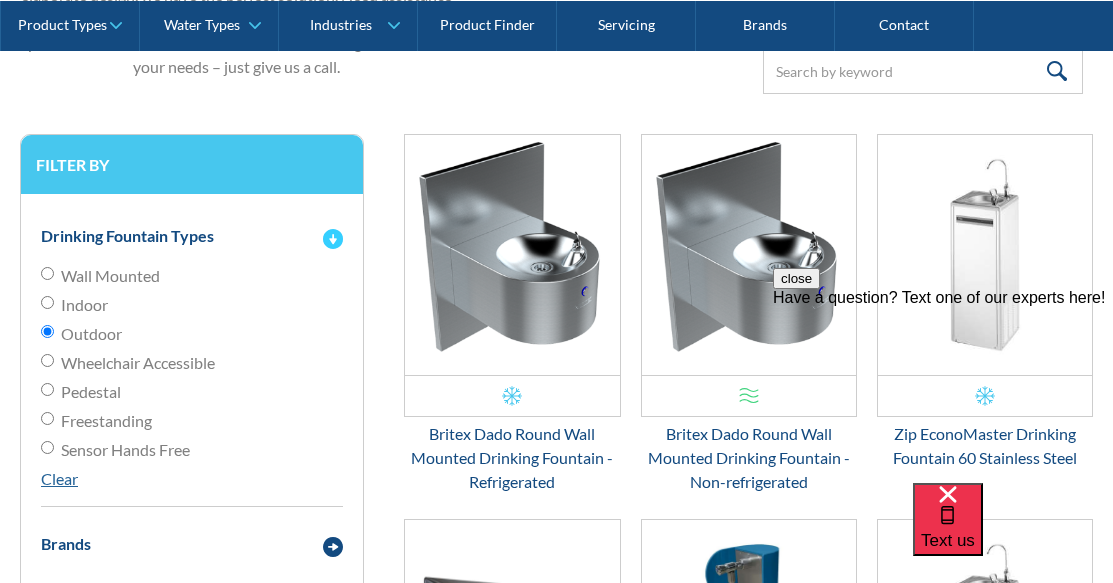 scroll, scrollTop: 819, scrollLeft: 0, axis: vertical 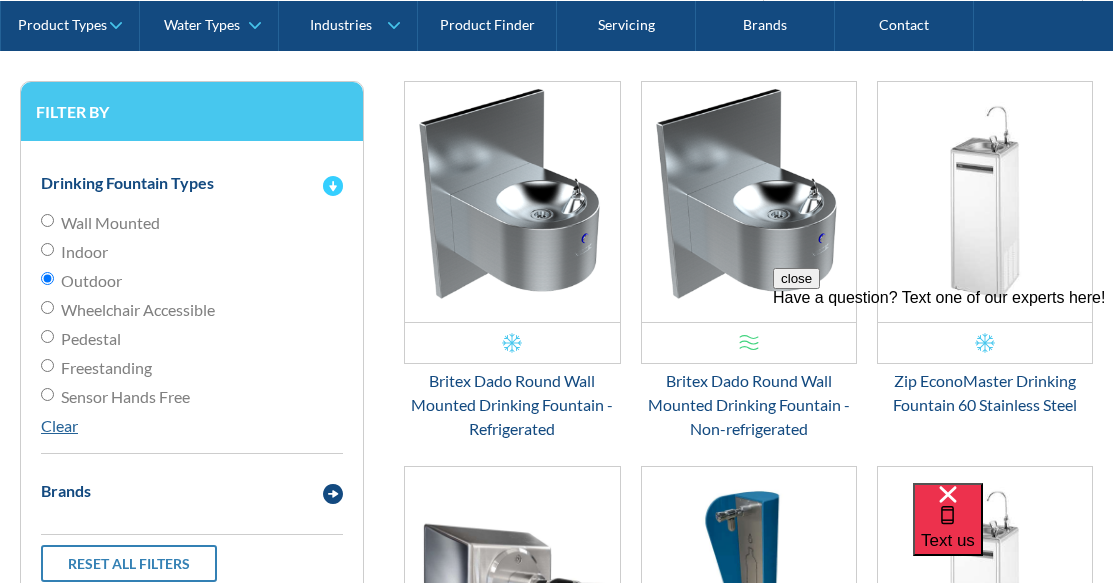 click at bounding box center (333, 186) 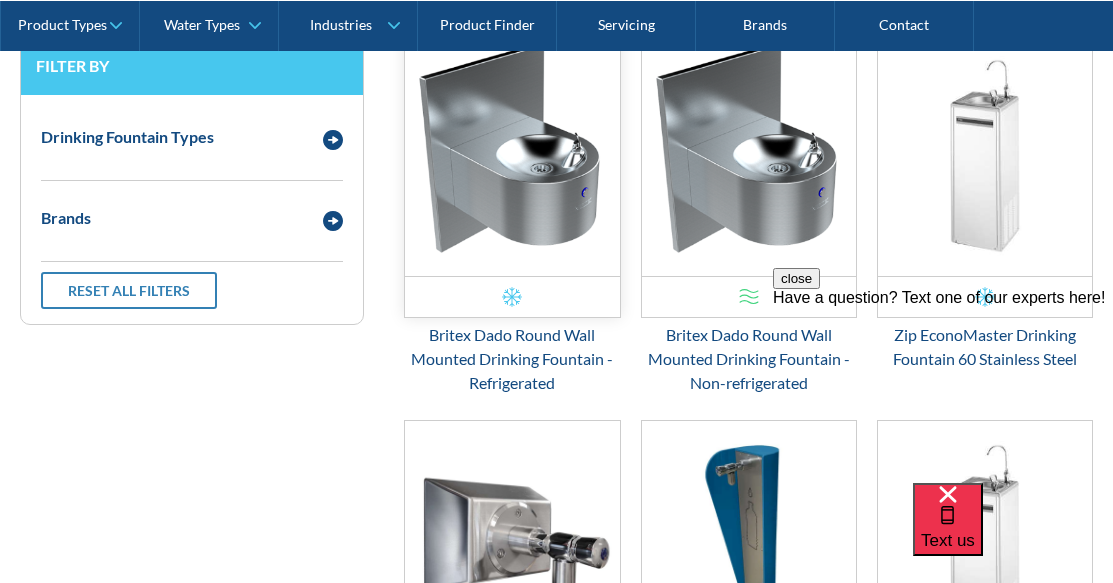 scroll, scrollTop: 862, scrollLeft: 0, axis: vertical 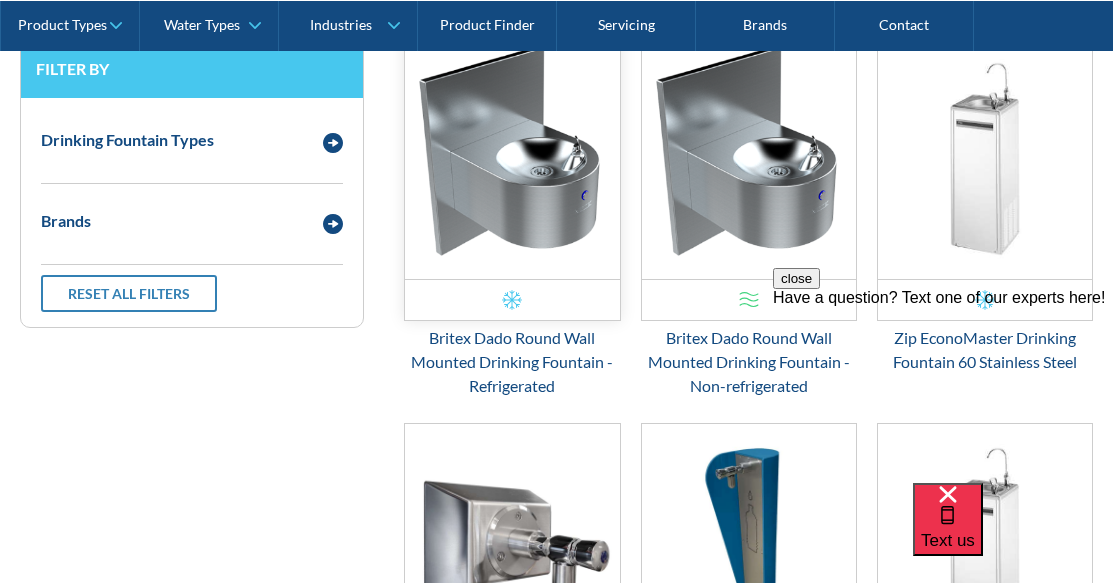 click at bounding box center [512, 159] 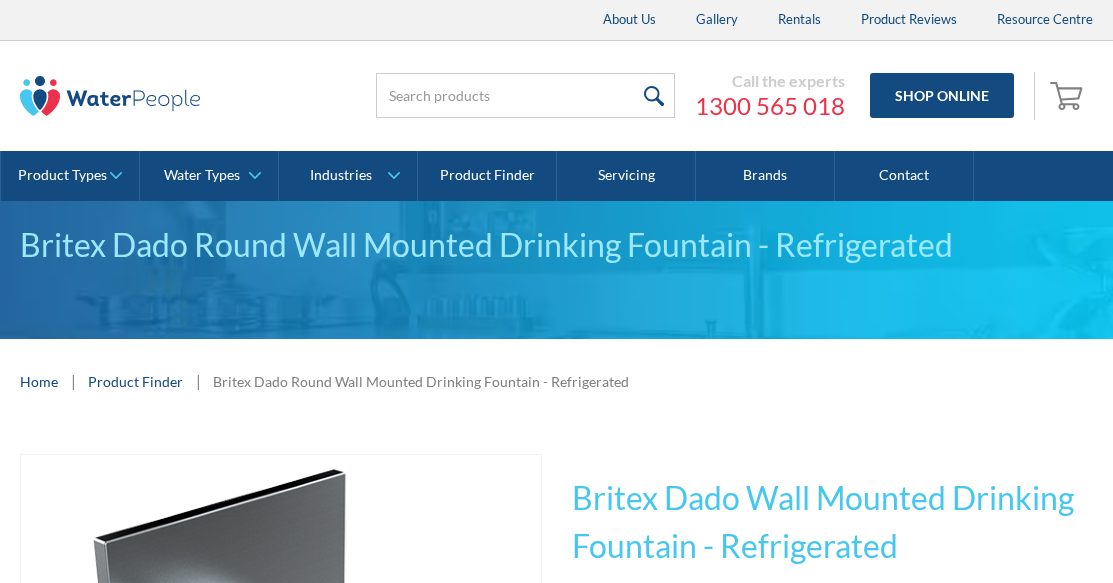 scroll, scrollTop: 0, scrollLeft: 0, axis: both 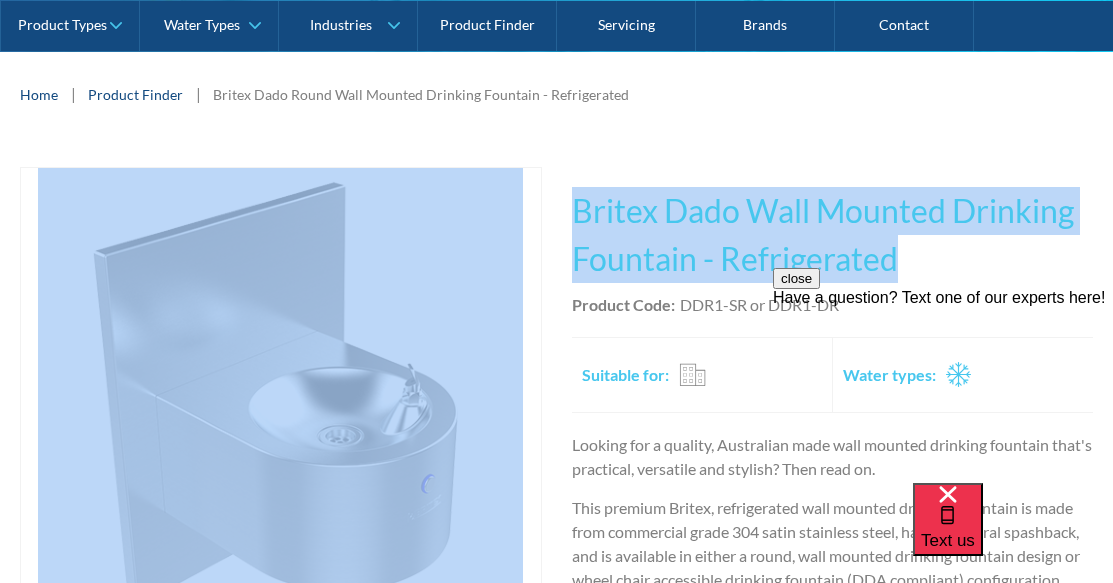 drag, startPoint x: 919, startPoint y: 260, endPoint x: 553, endPoint y: 201, distance: 370.72498 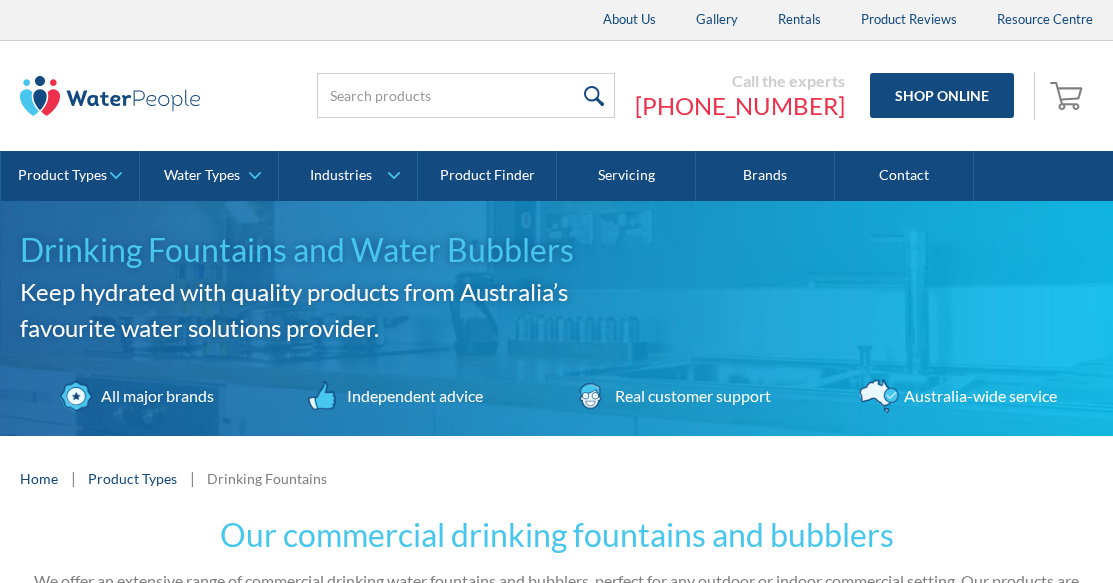 scroll, scrollTop: 0, scrollLeft: 0, axis: both 